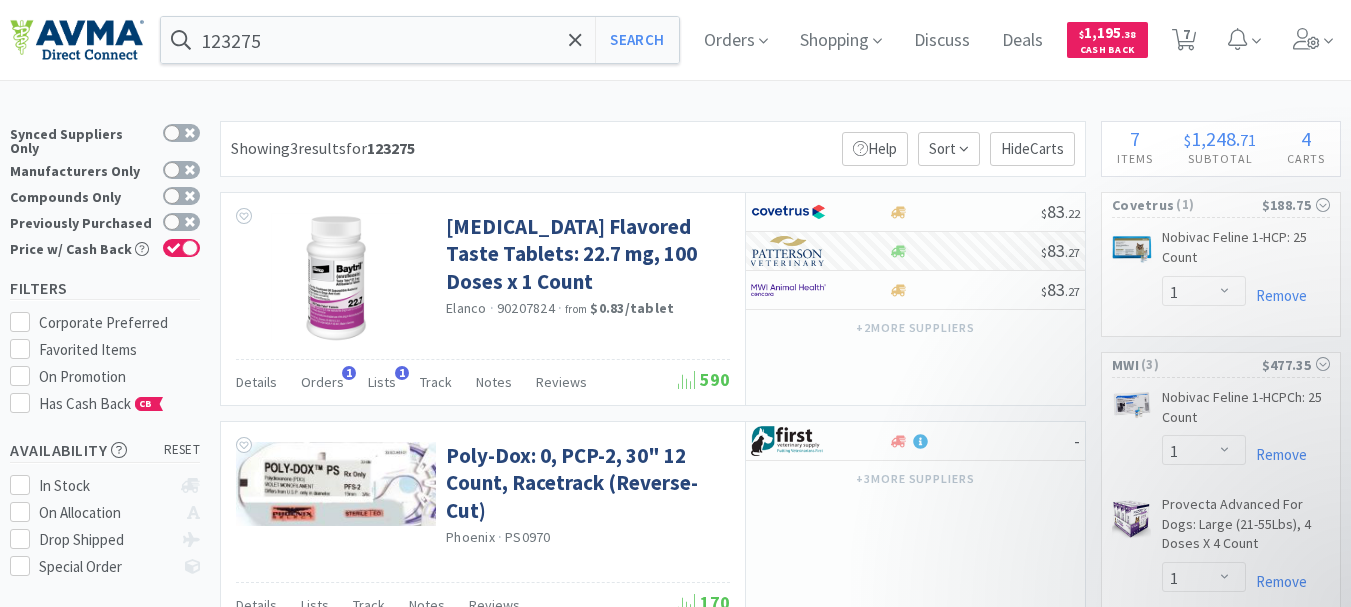 select on "1" 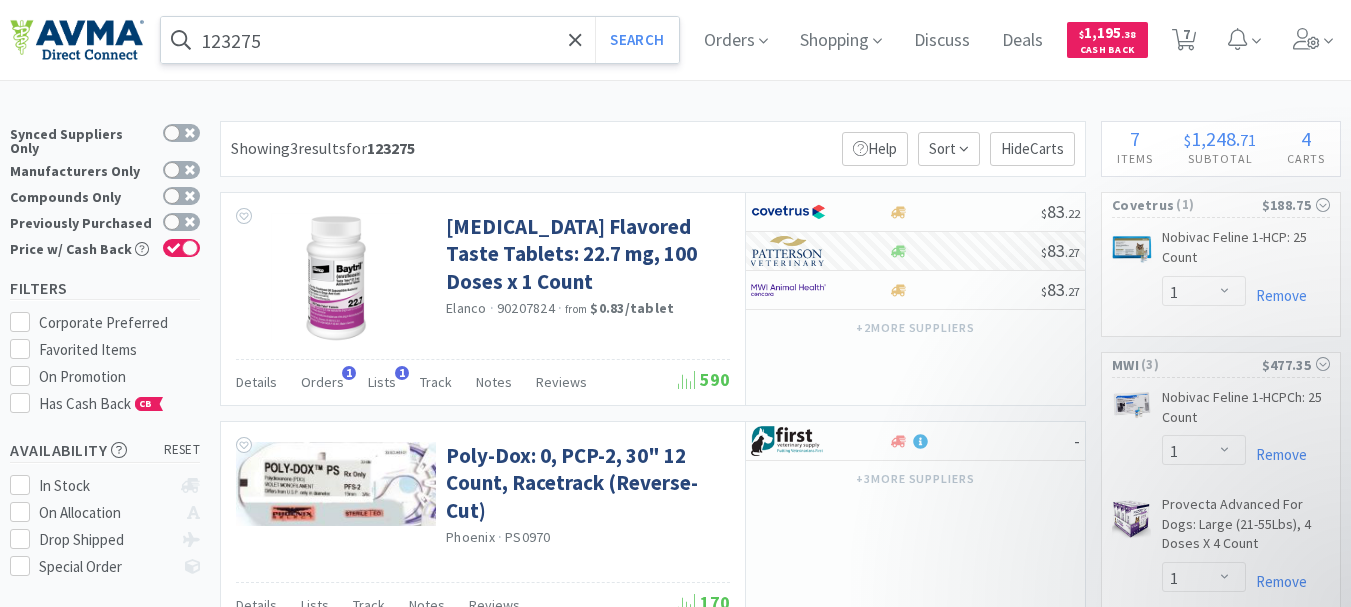 scroll, scrollTop: 100, scrollLeft: 0, axis: vertical 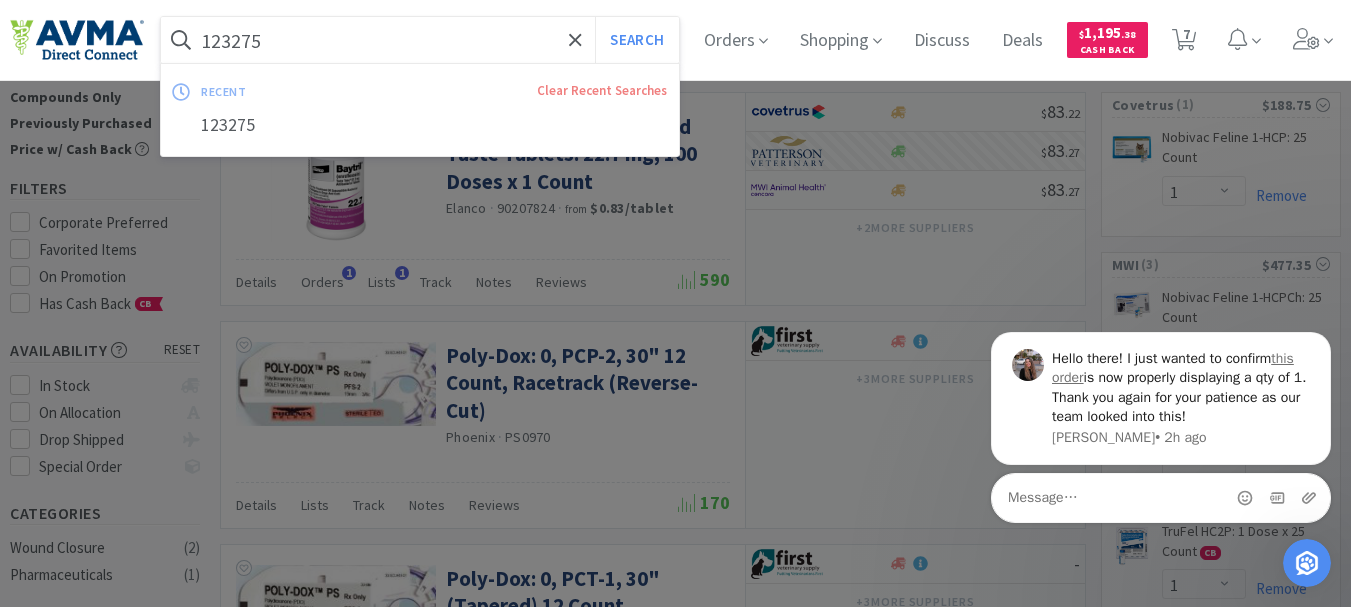 click on "123275" at bounding box center (420, 40) 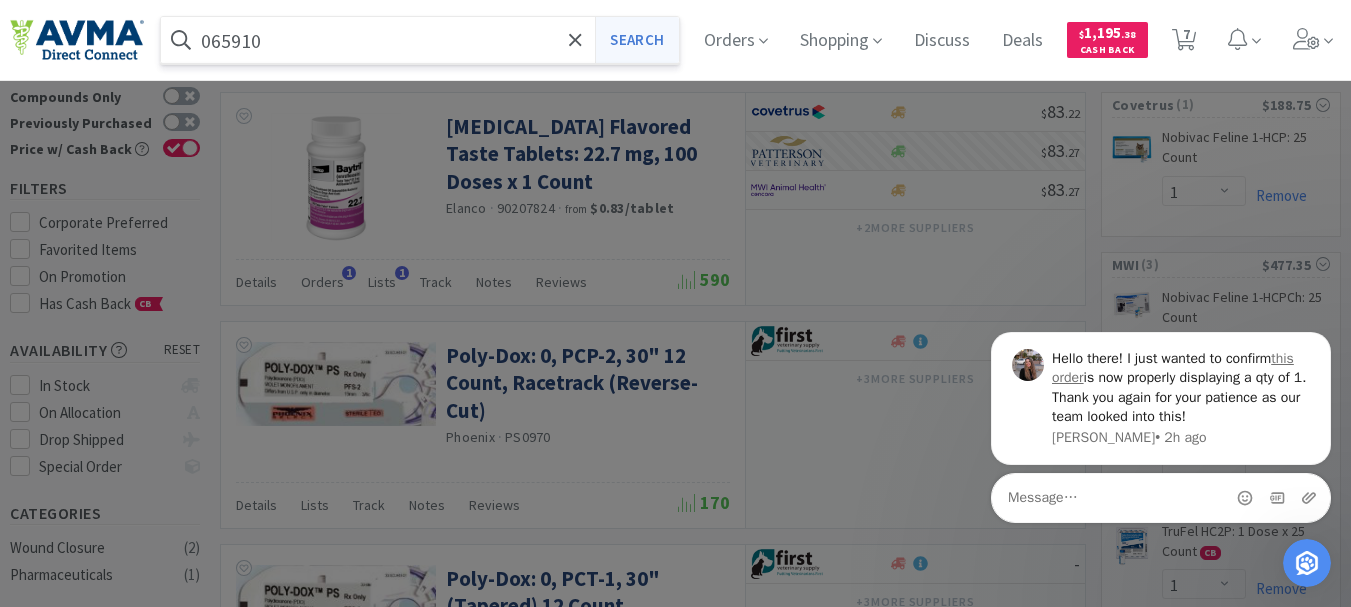 type on "065910" 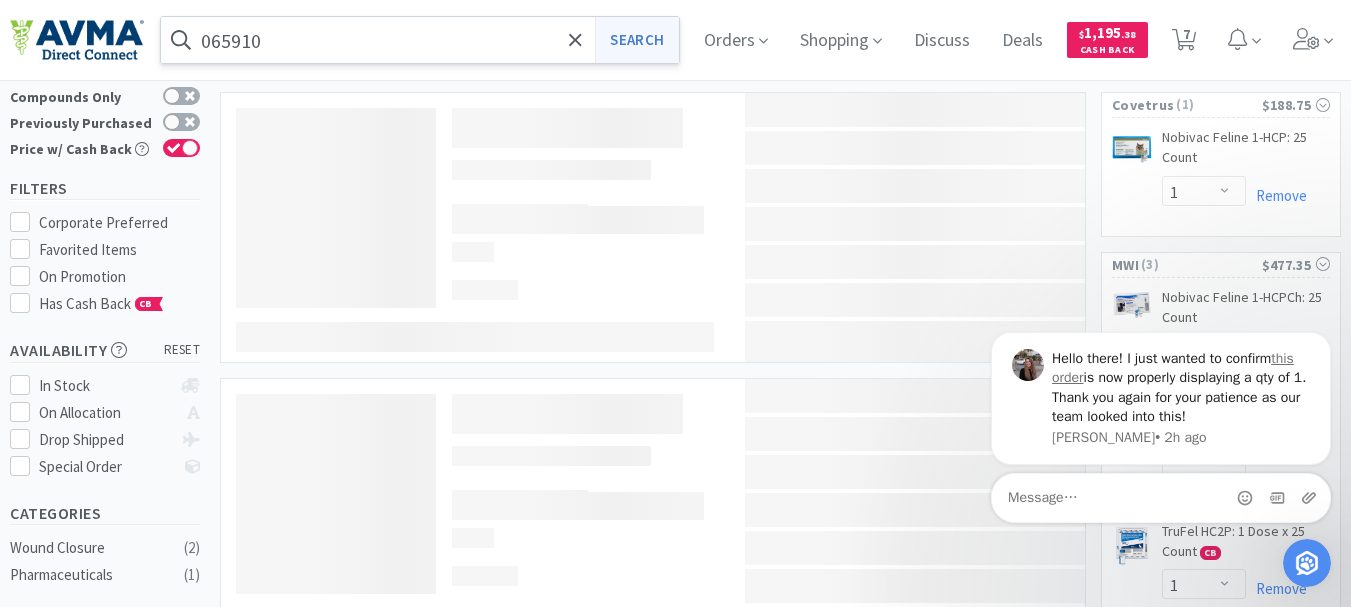 scroll, scrollTop: 0, scrollLeft: 0, axis: both 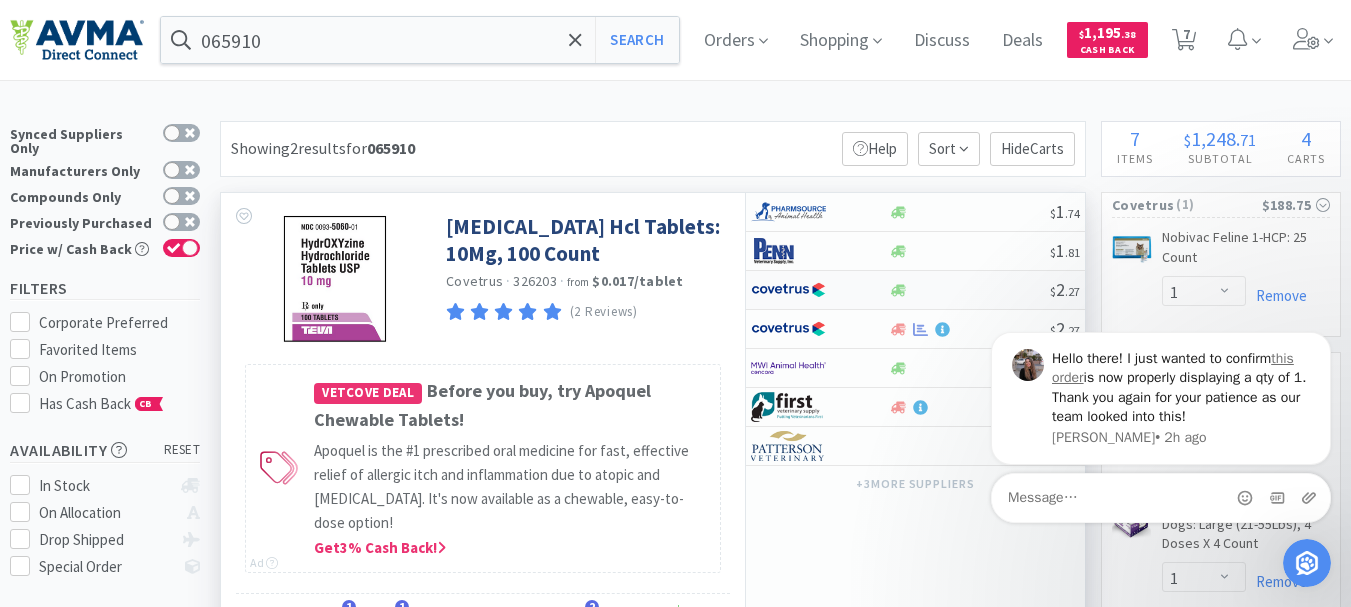 click at bounding box center (788, 290) 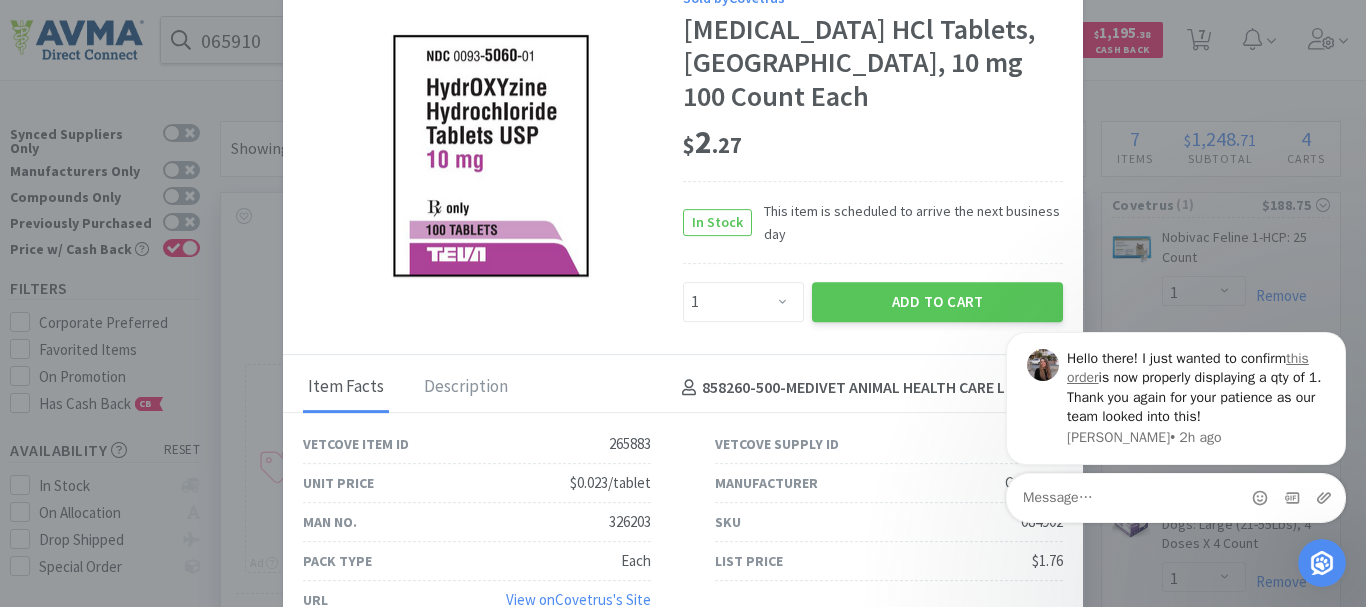 click on "SKU 084902" at bounding box center (889, 522) 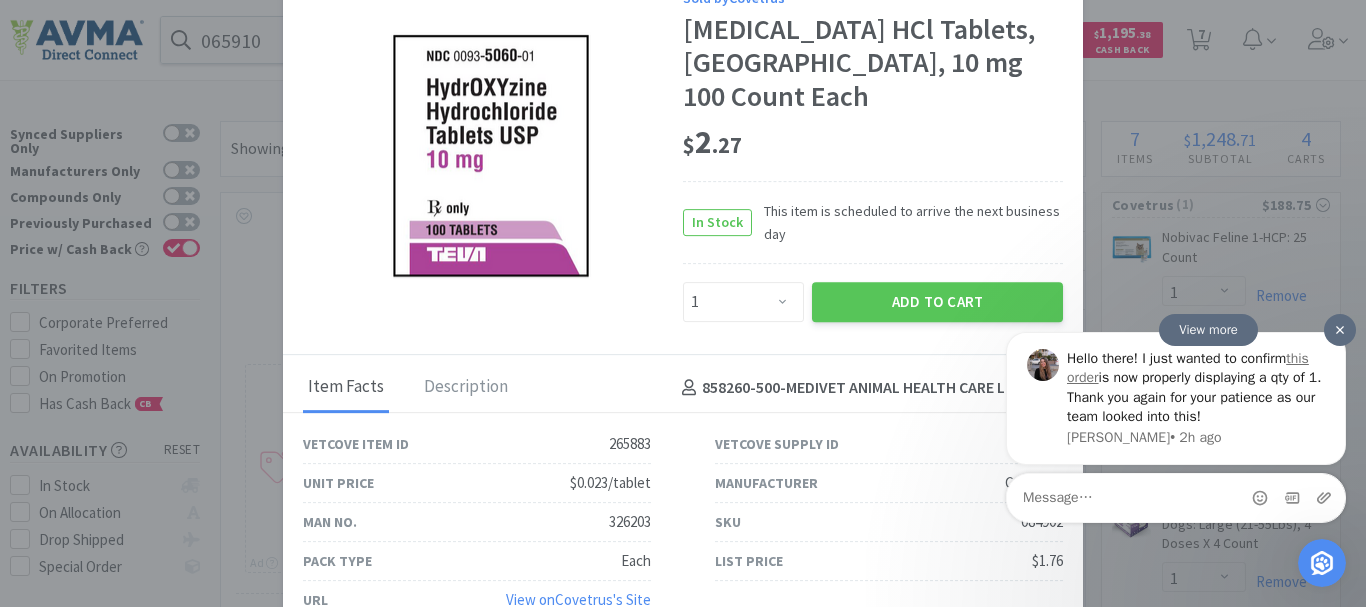 click at bounding box center (1340, 329) 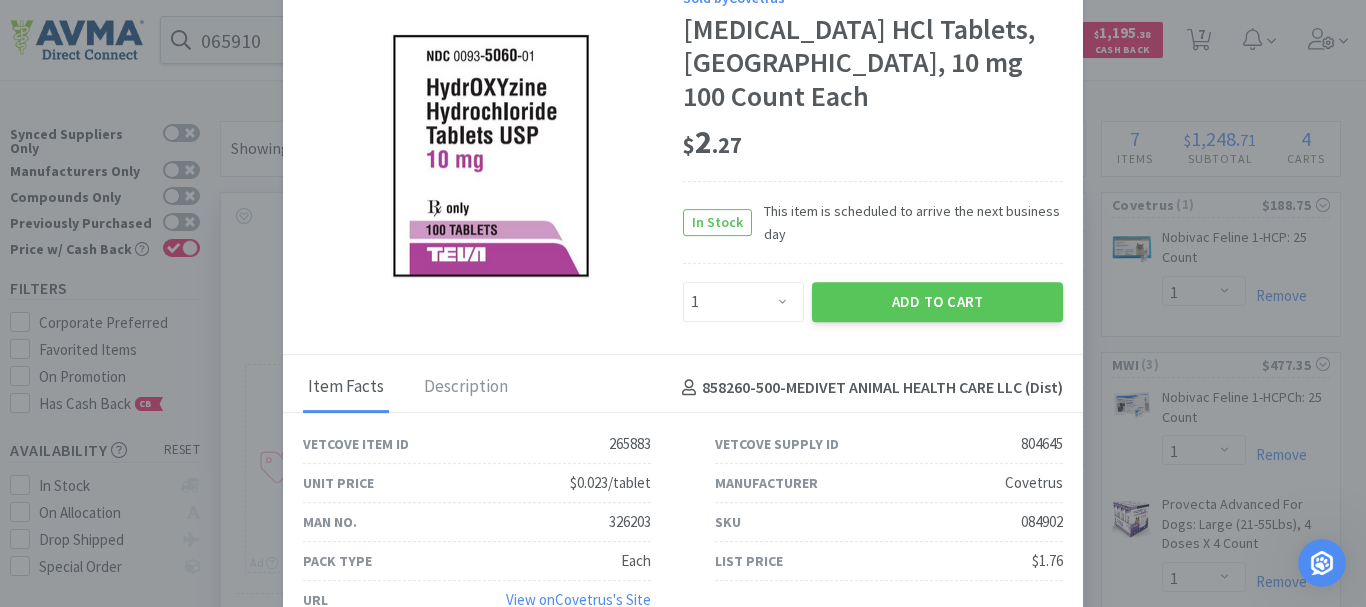 click on "084902" at bounding box center [1042, 522] 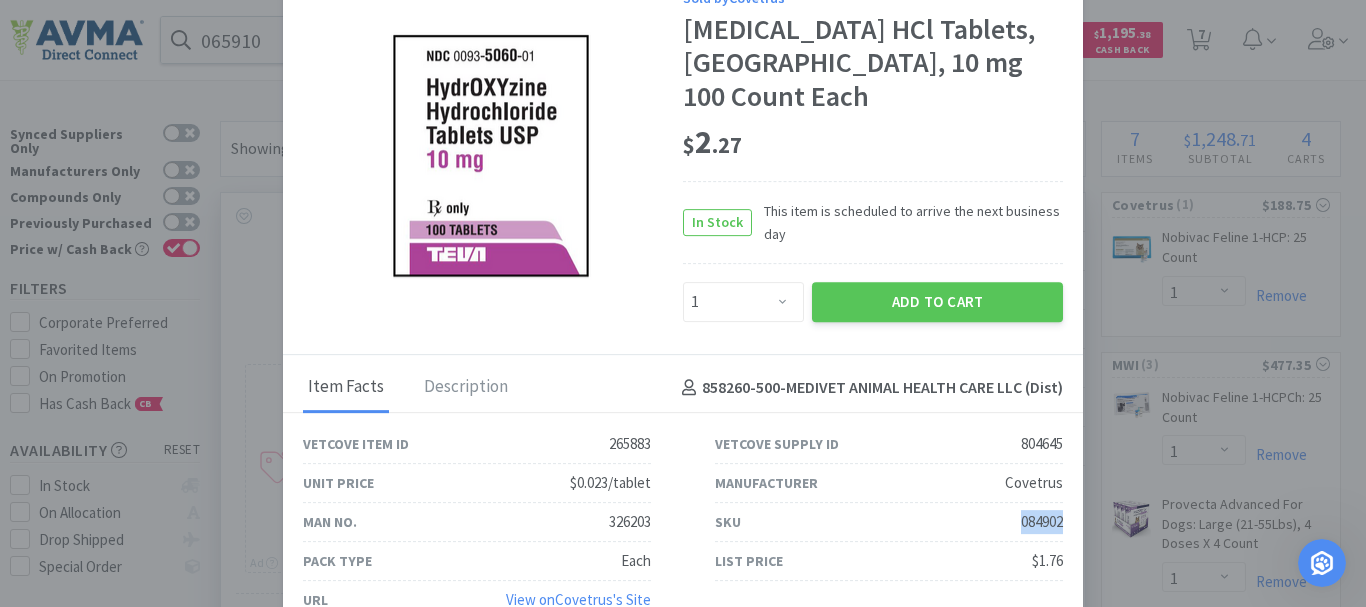click on "084902" at bounding box center (1042, 522) 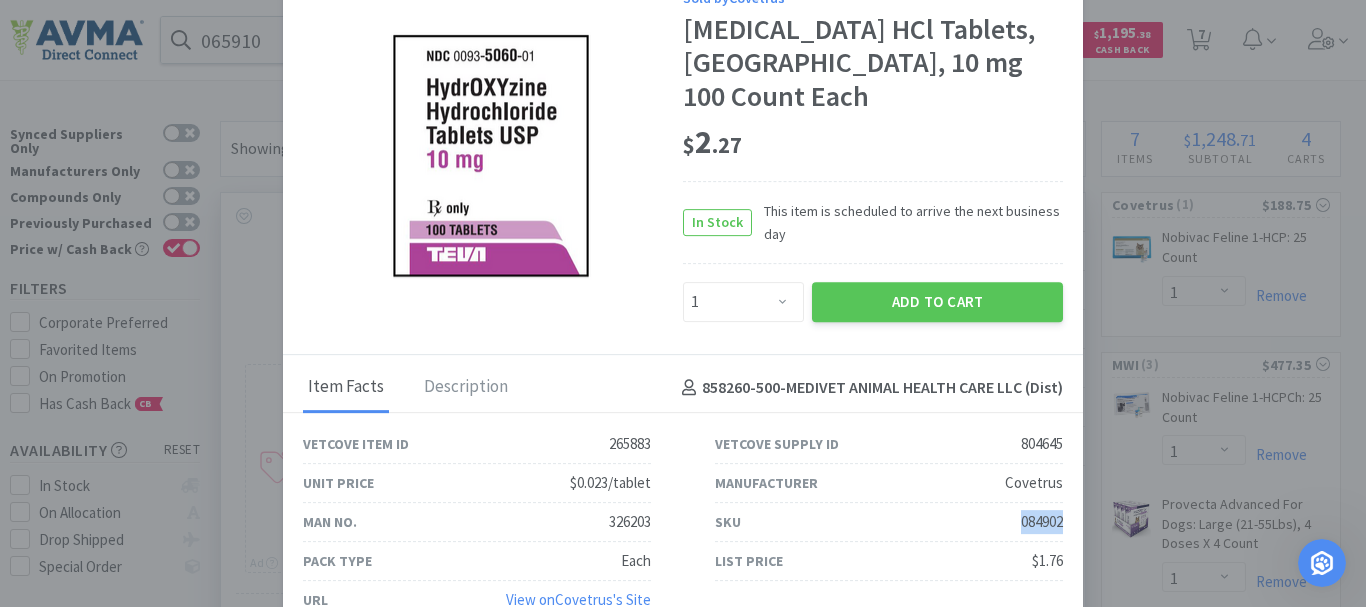copy on "084902" 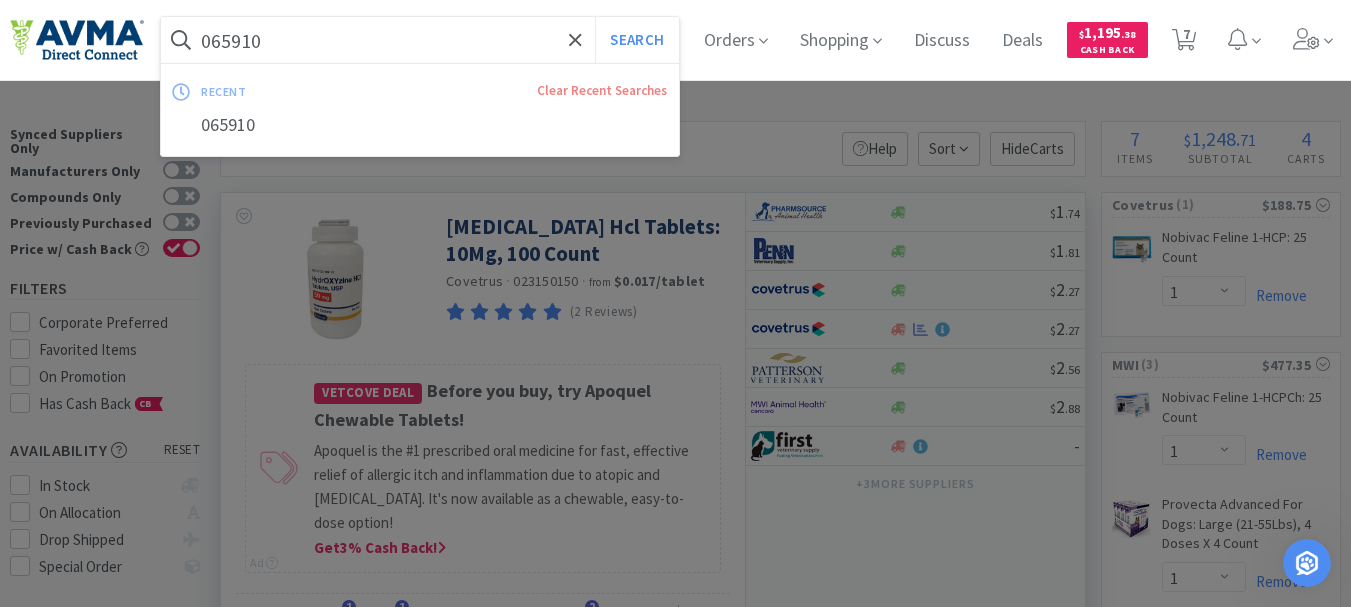 click on "065910" at bounding box center (420, 40) 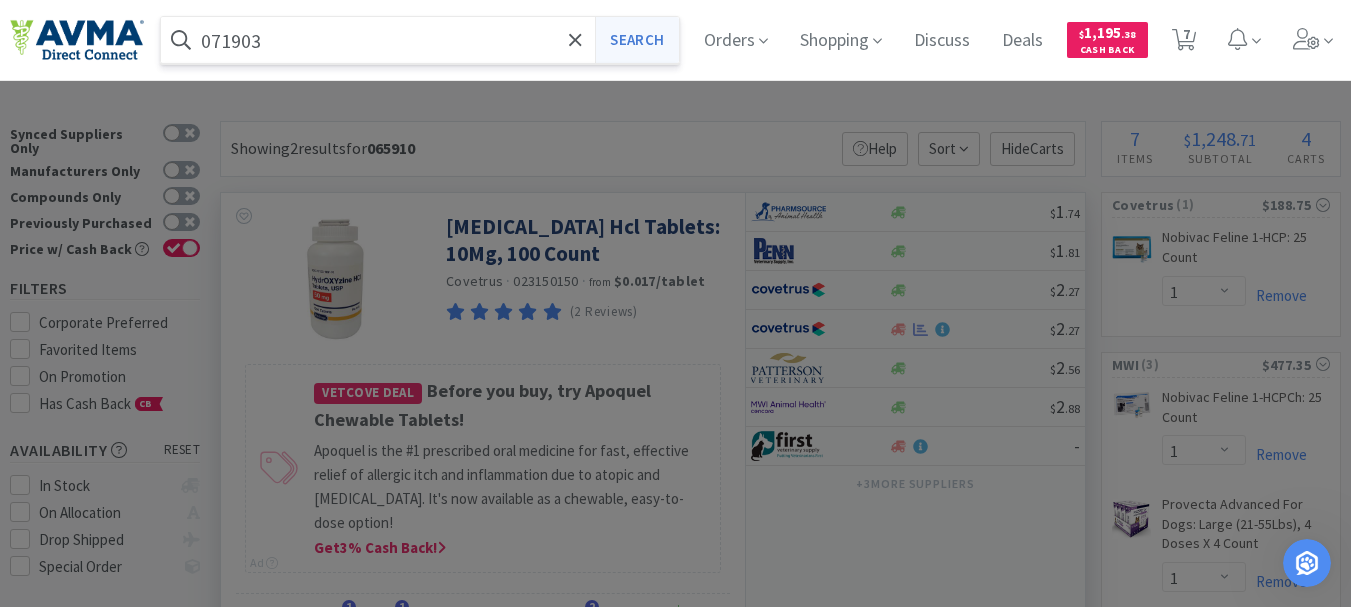 type on "071903" 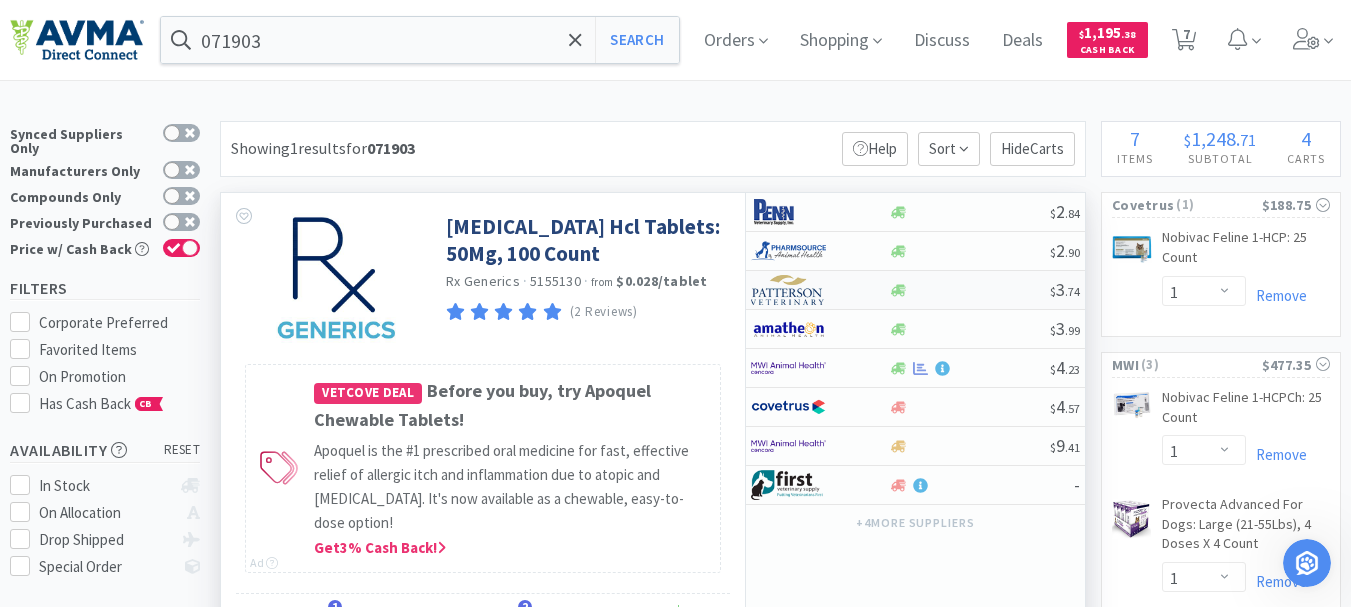 click at bounding box center (788, 290) 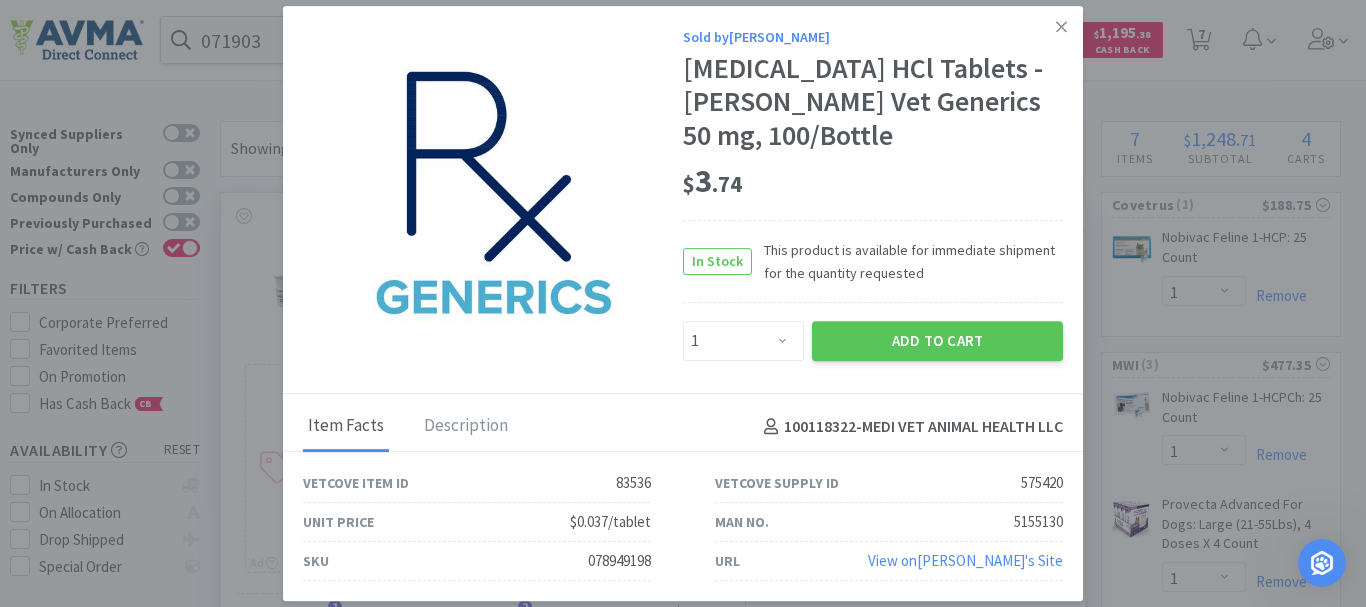click on "078949198" at bounding box center (619, 561) 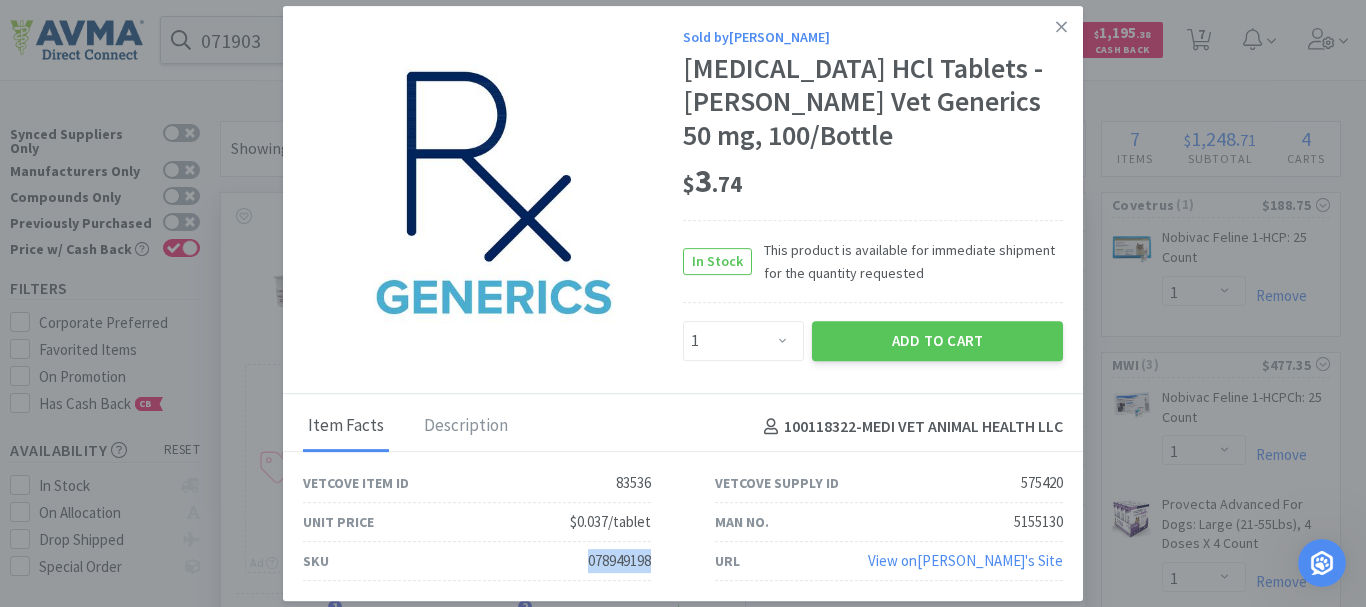 click on "078949198" at bounding box center [619, 561] 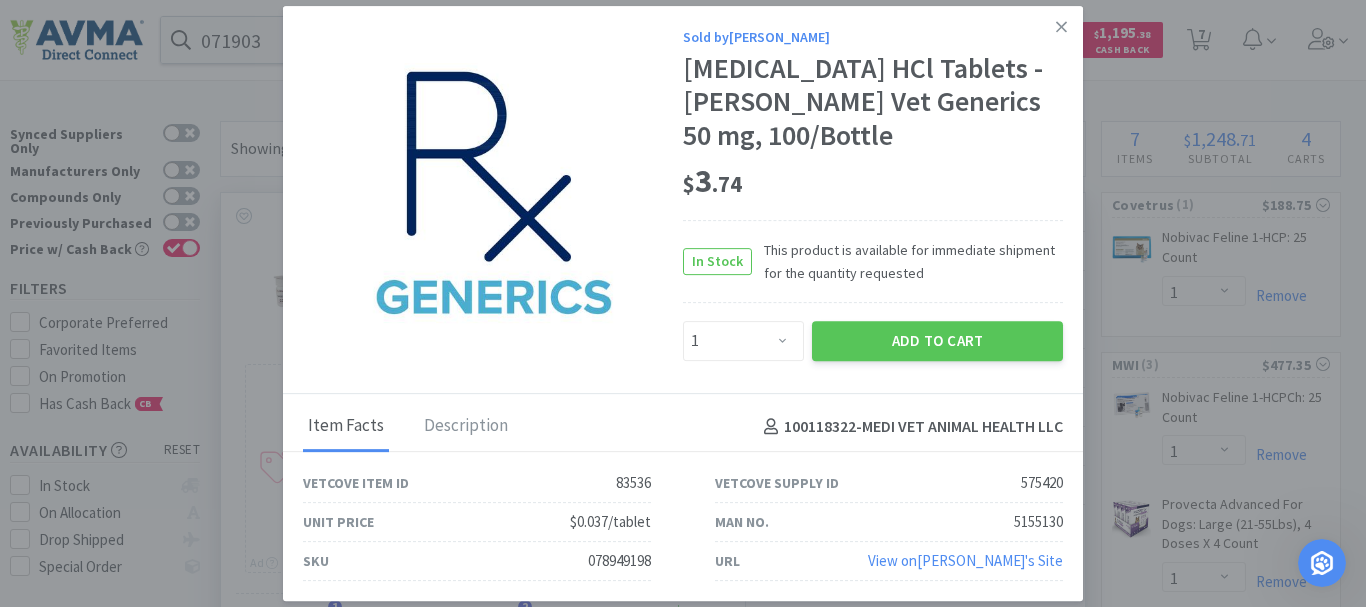 click on "$ 3 . 74" at bounding box center [873, 182] 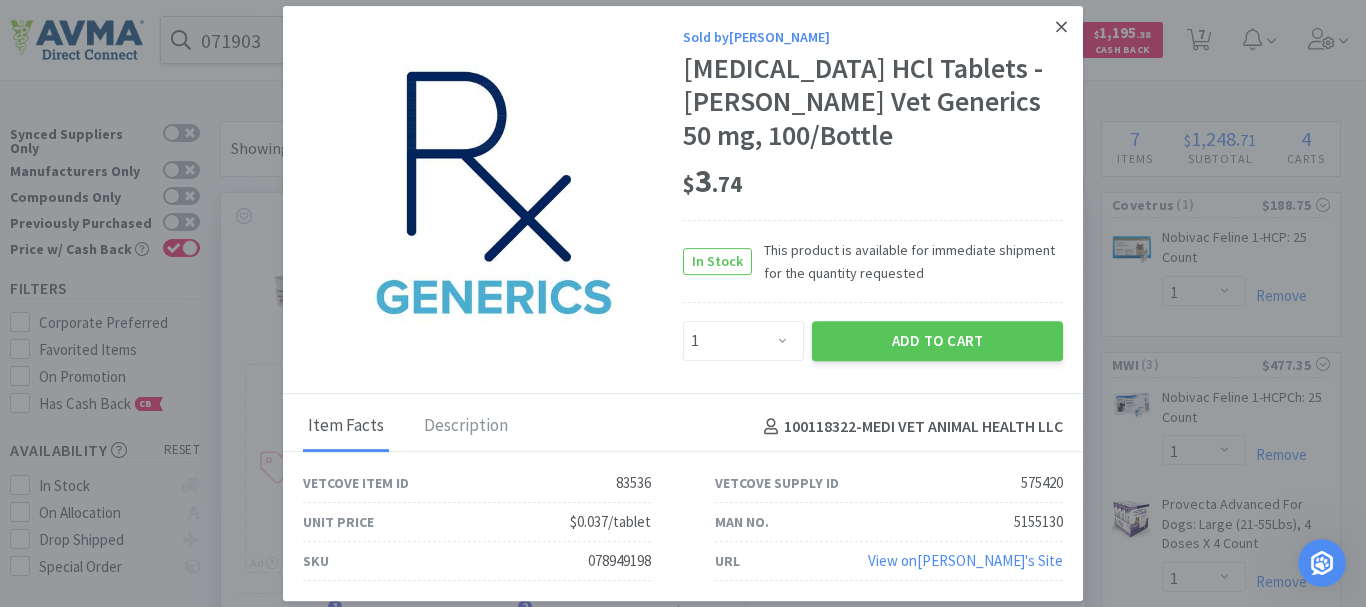 click 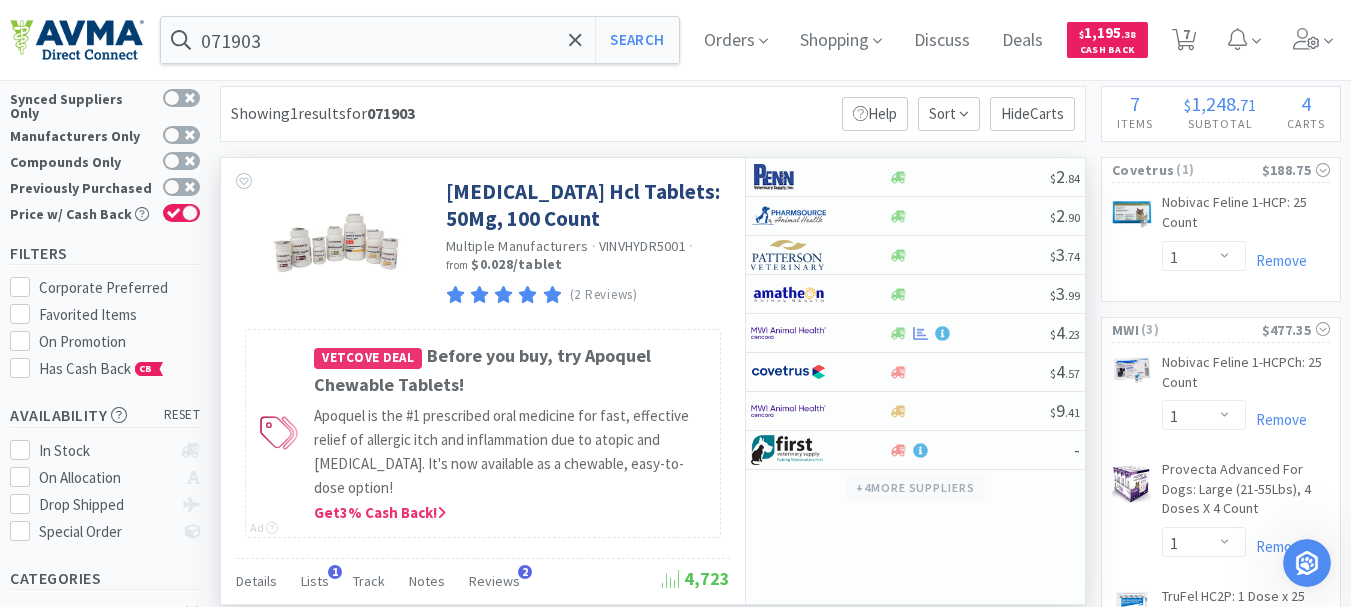 scroll, scrollTop: 0, scrollLeft: 0, axis: both 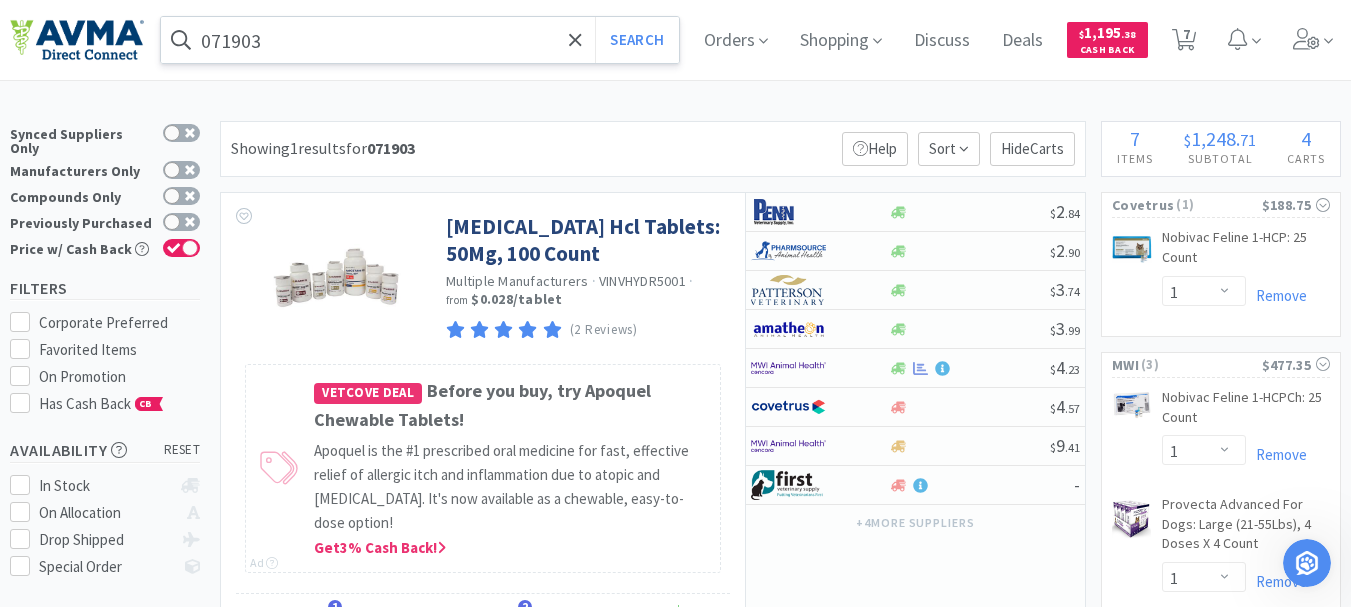 click on "071903" at bounding box center [420, 40] 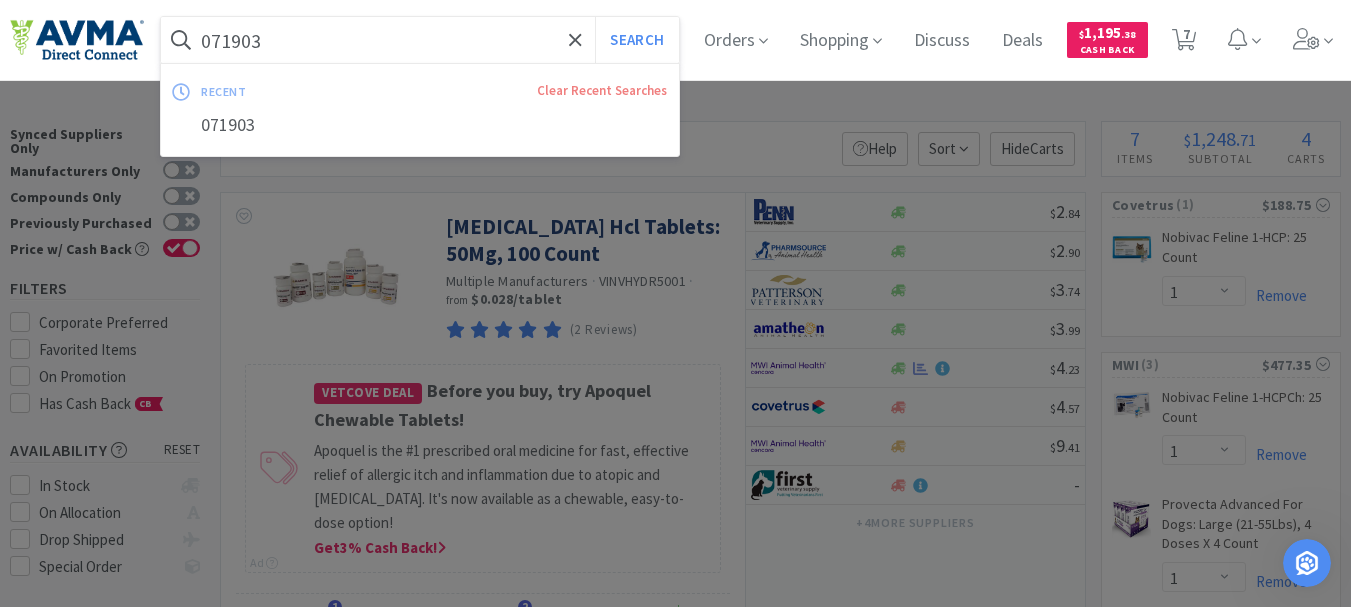 paste on "32771" 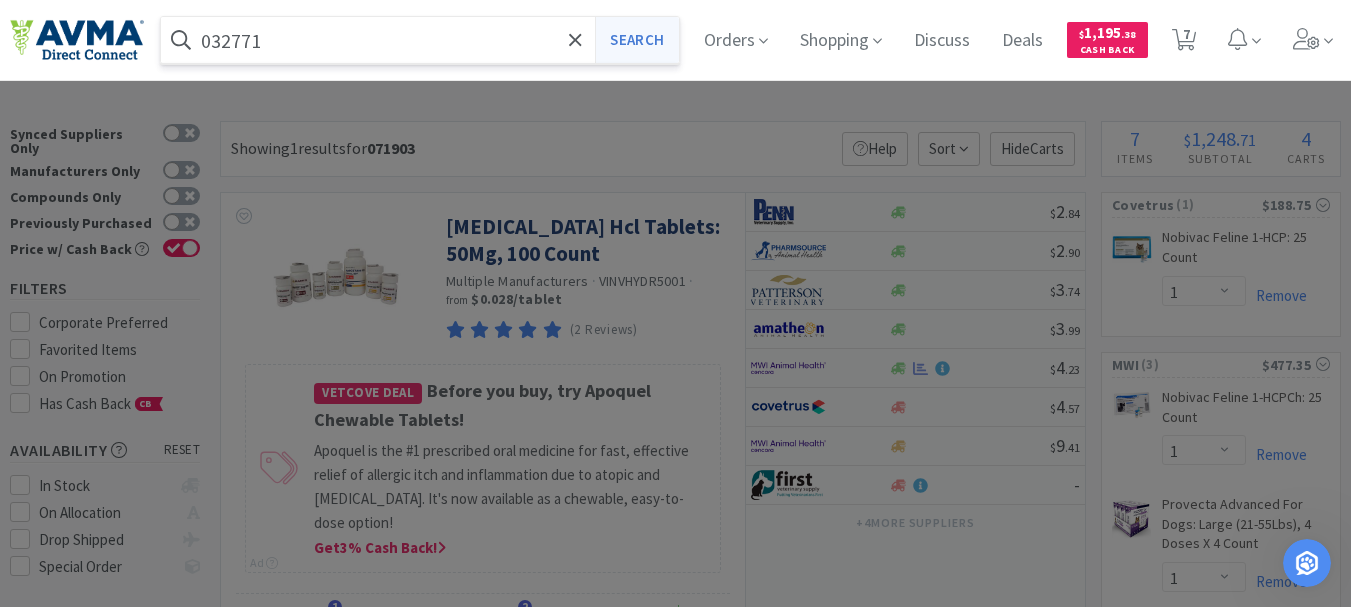 type on "032771" 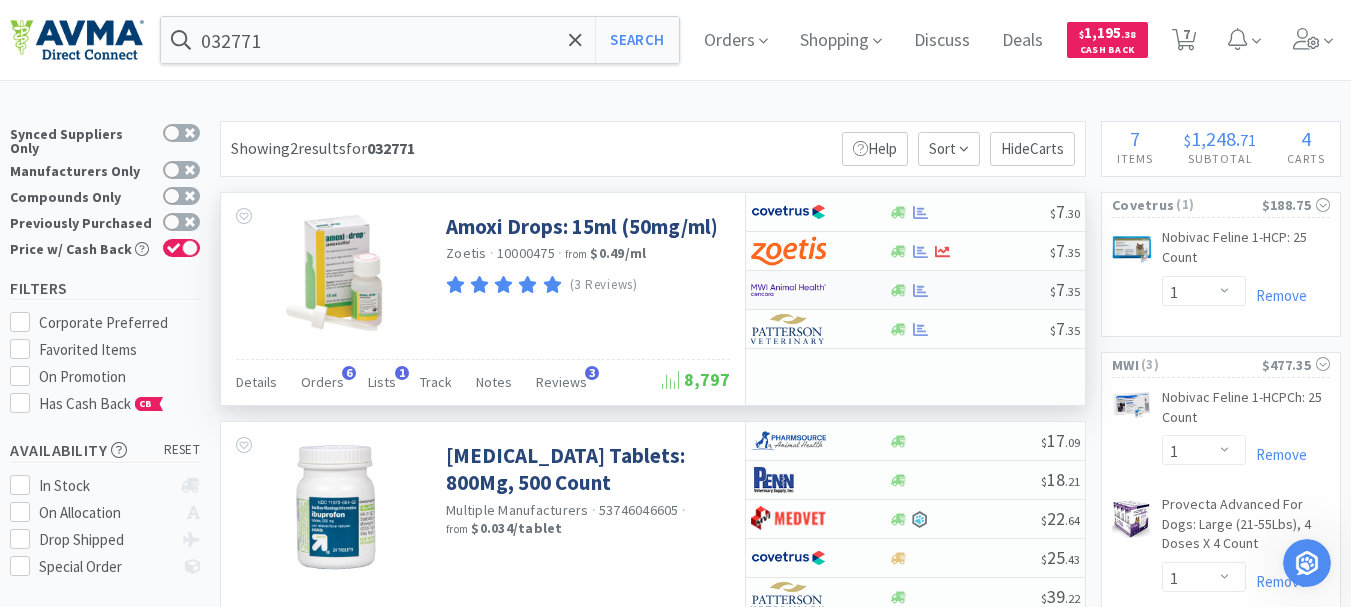 click at bounding box center (788, 290) 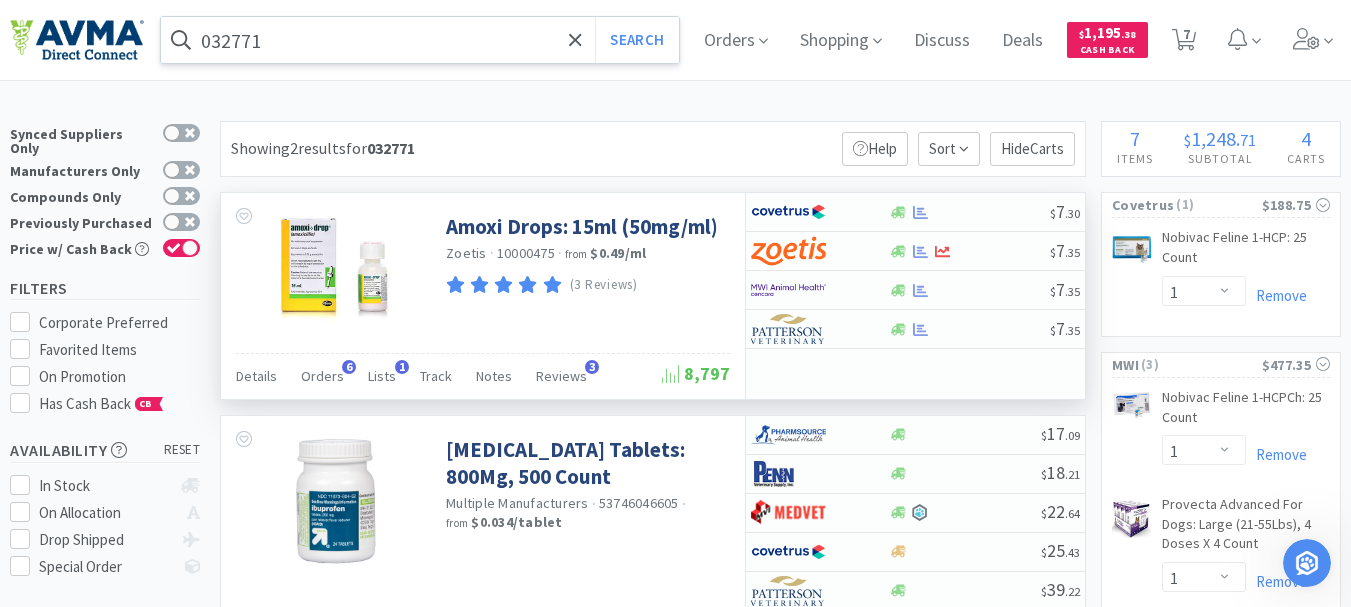 click on "032771" at bounding box center (420, 40) 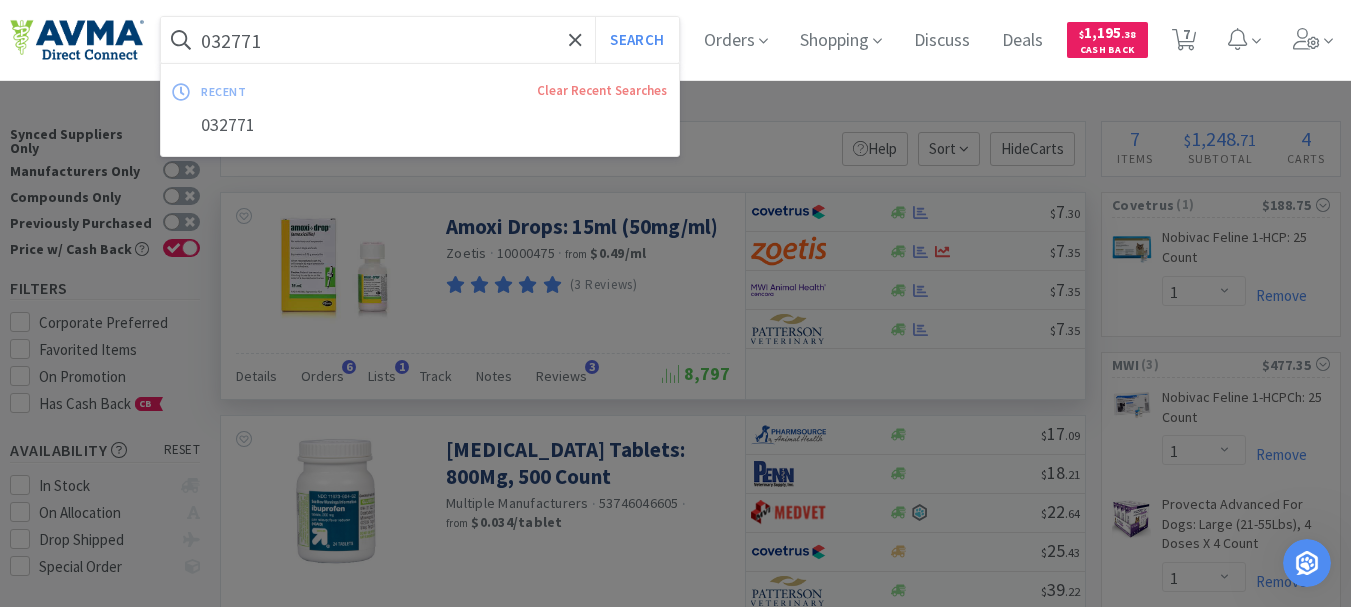 paste on "3043" 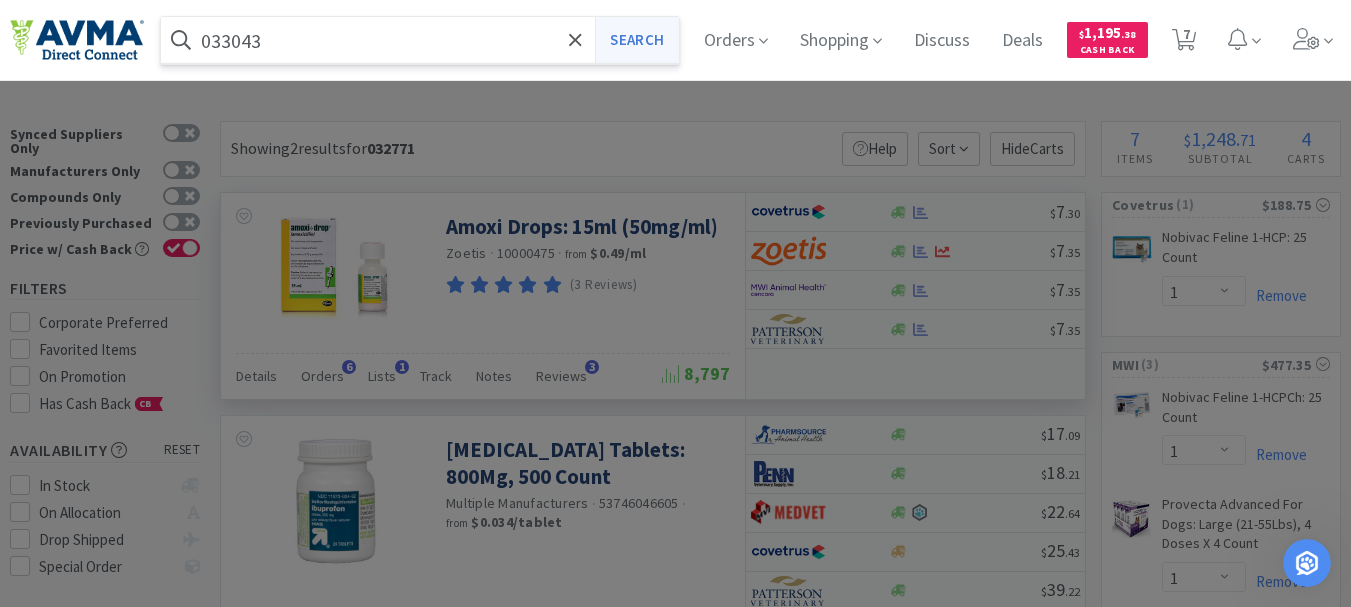 type on "033043" 